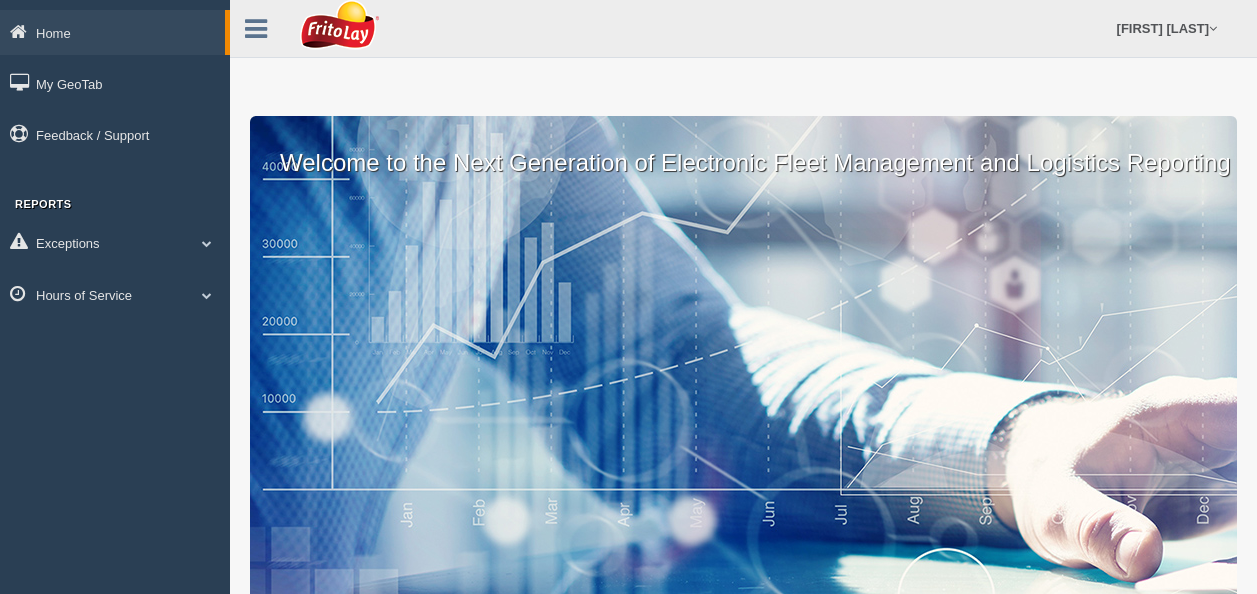 scroll, scrollTop: 0, scrollLeft: 0, axis: both 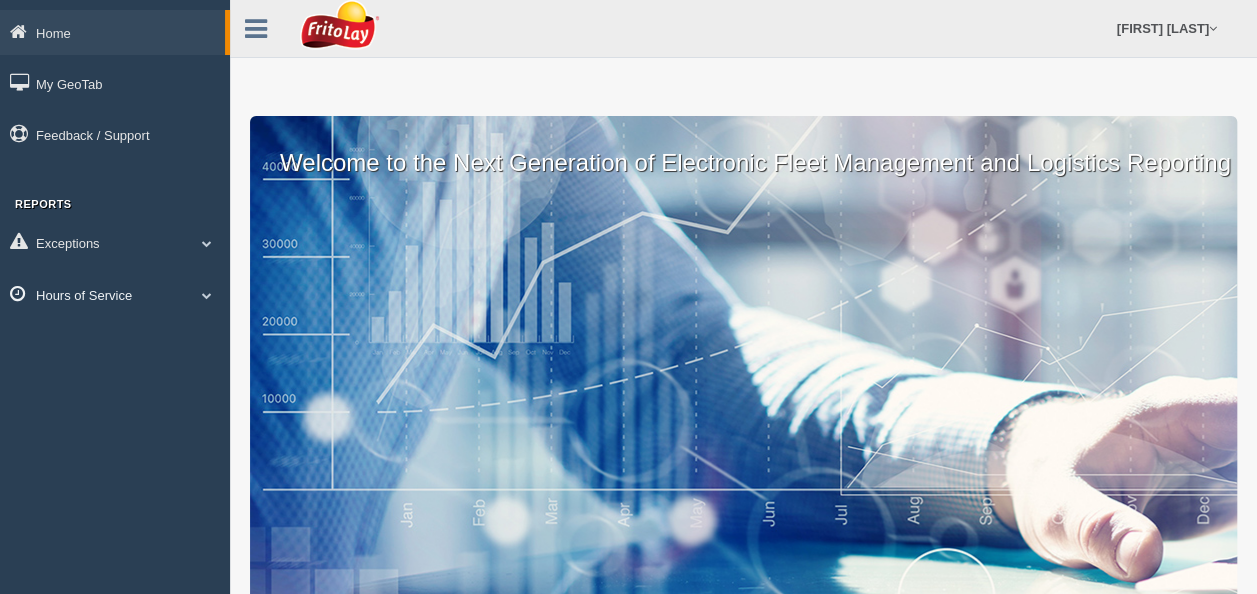click at bounding box center [207, 243] 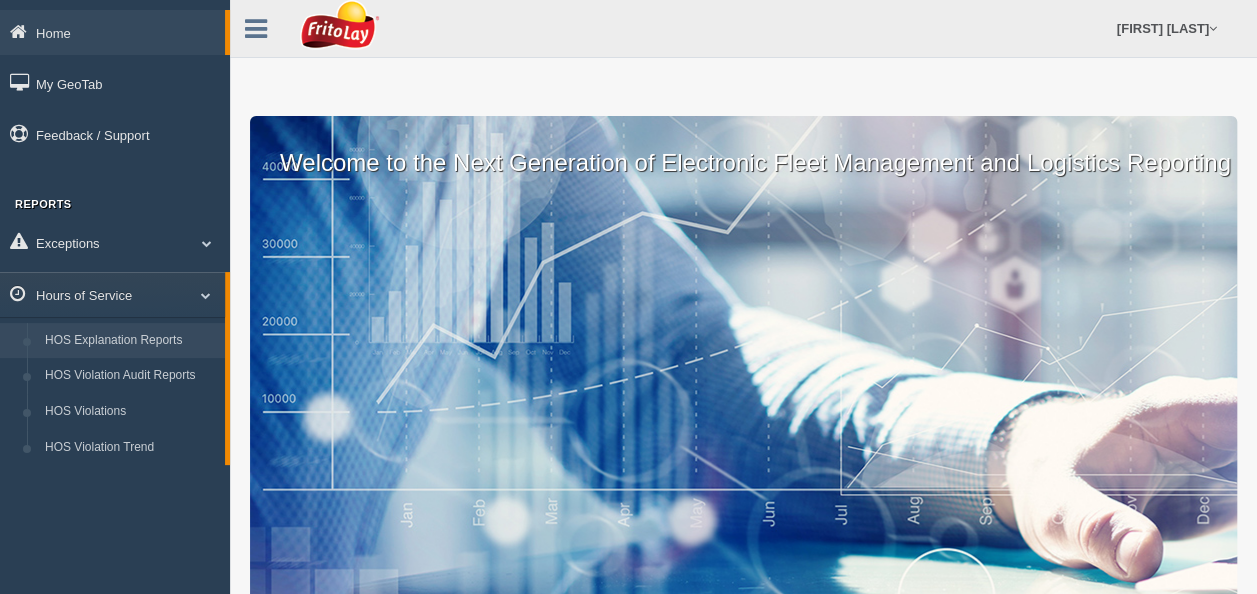 click on "HOS Explanation Reports" at bounding box center [130, 341] 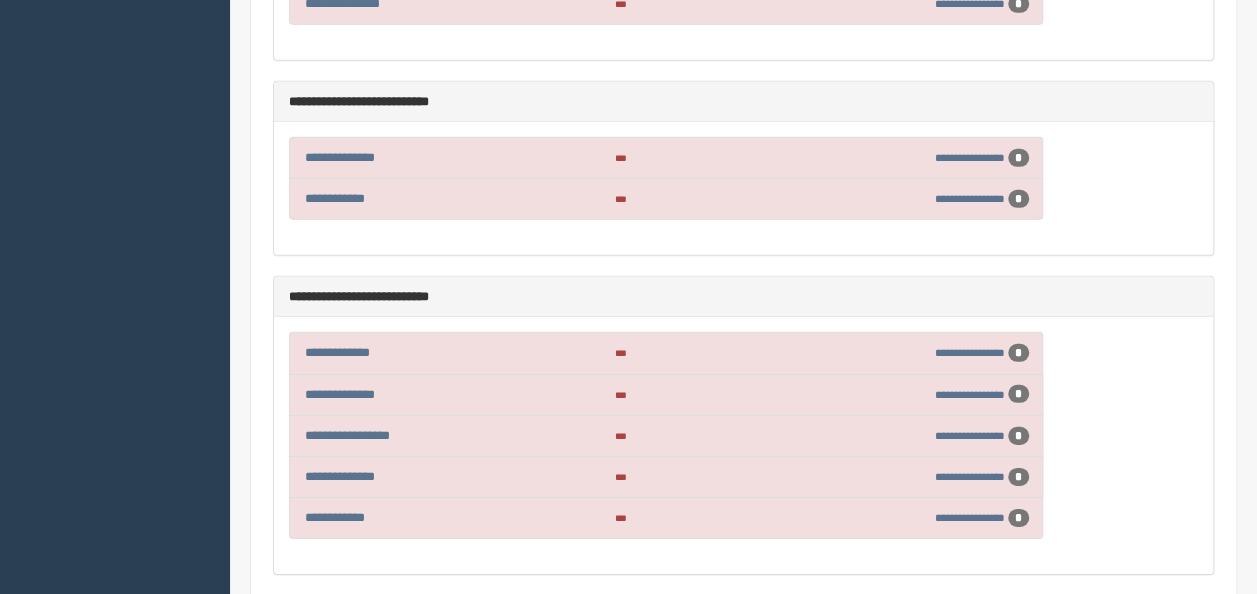 scroll, scrollTop: 2900, scrollLeft: 0, axis: vertical 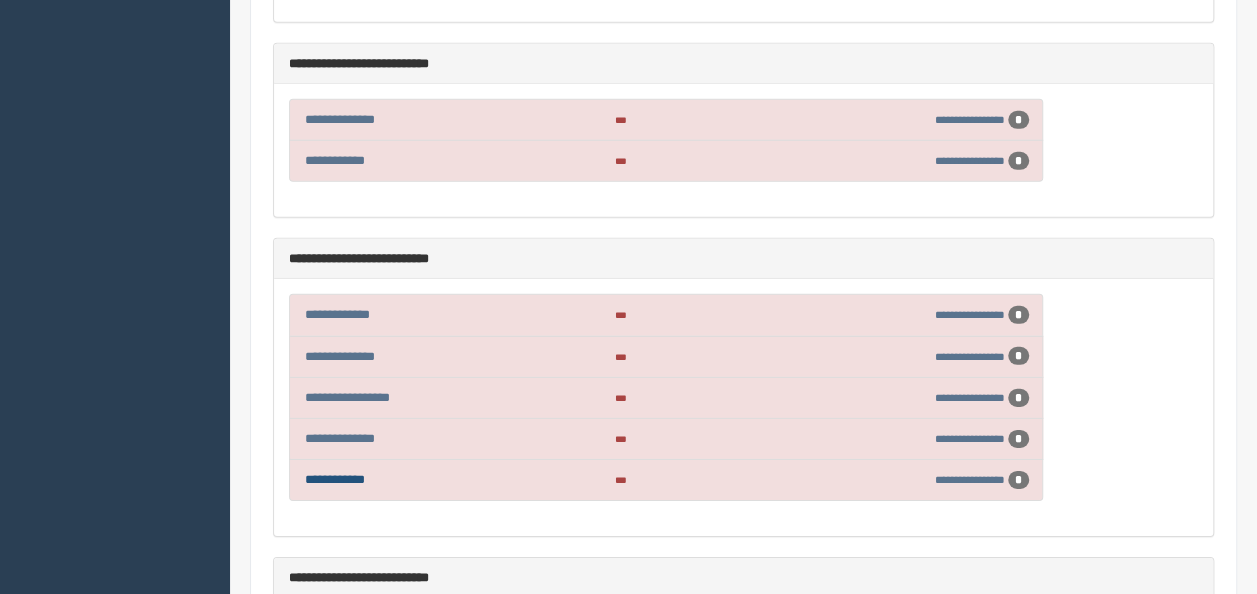 click on "**********" at bounding box center [335, 479] 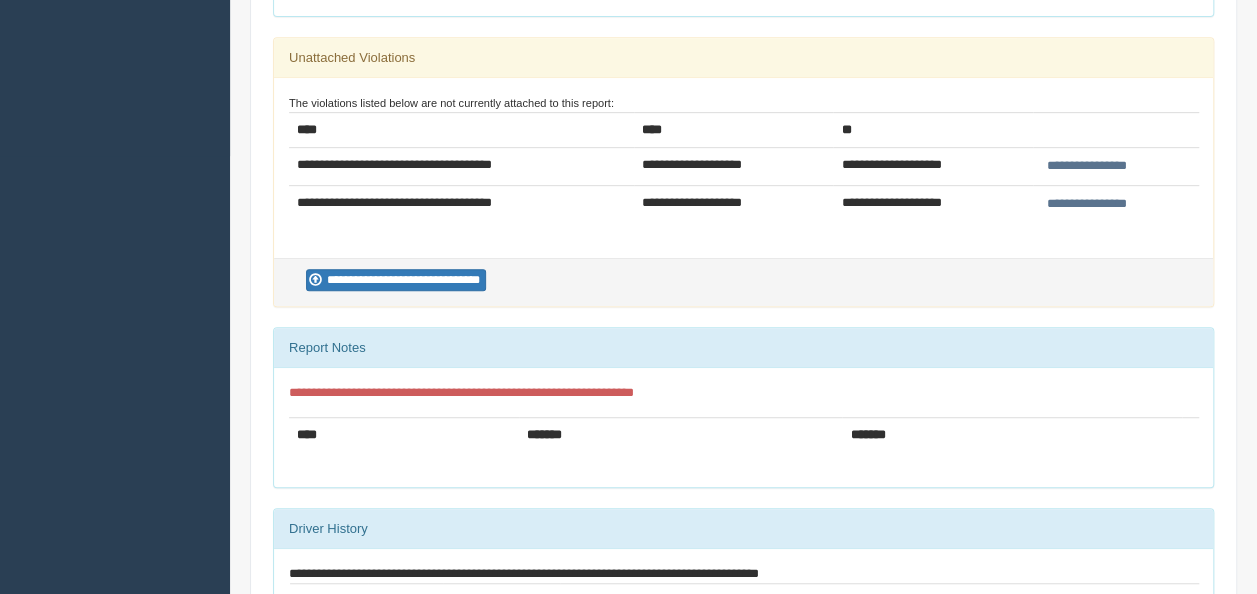 scroll, scrollTop: 436, scrollLeft: 0, axis: vertical 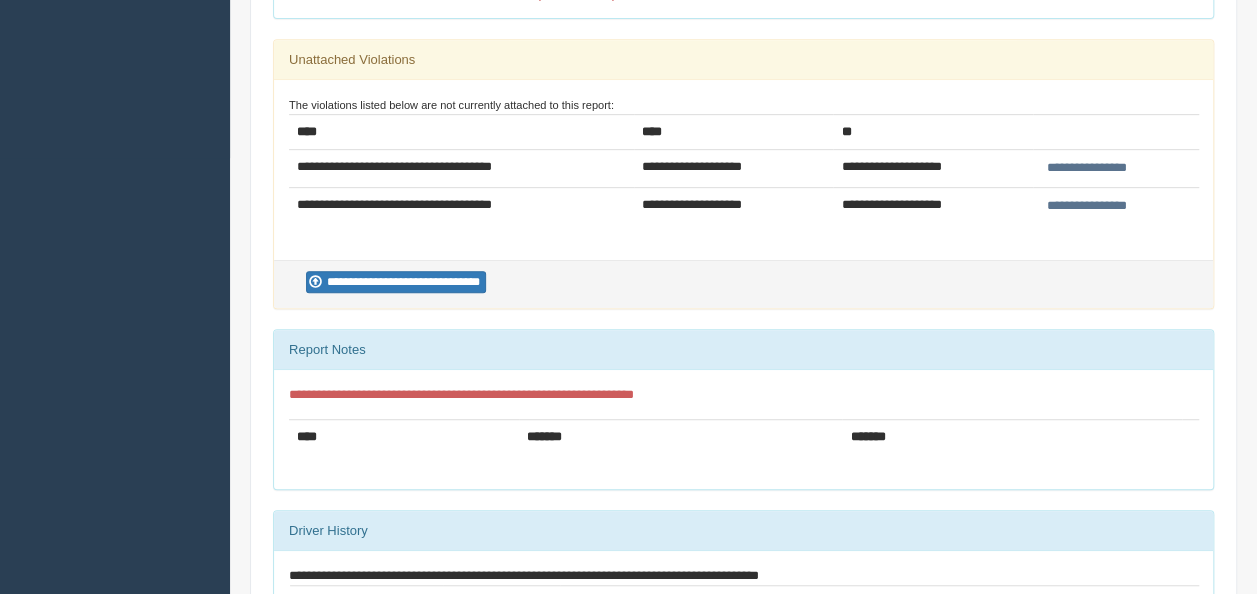 click on "**********" at bounding box center [1087, 168] 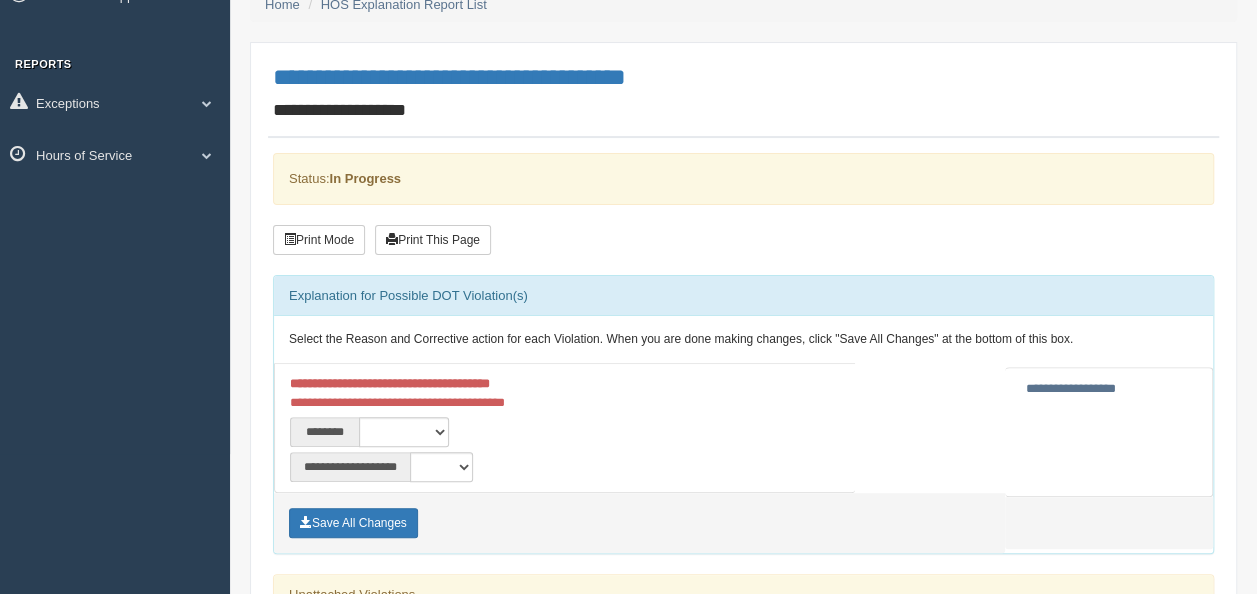 scroll, scrollTop: 300, scrollLeft: 0, axis: vertical 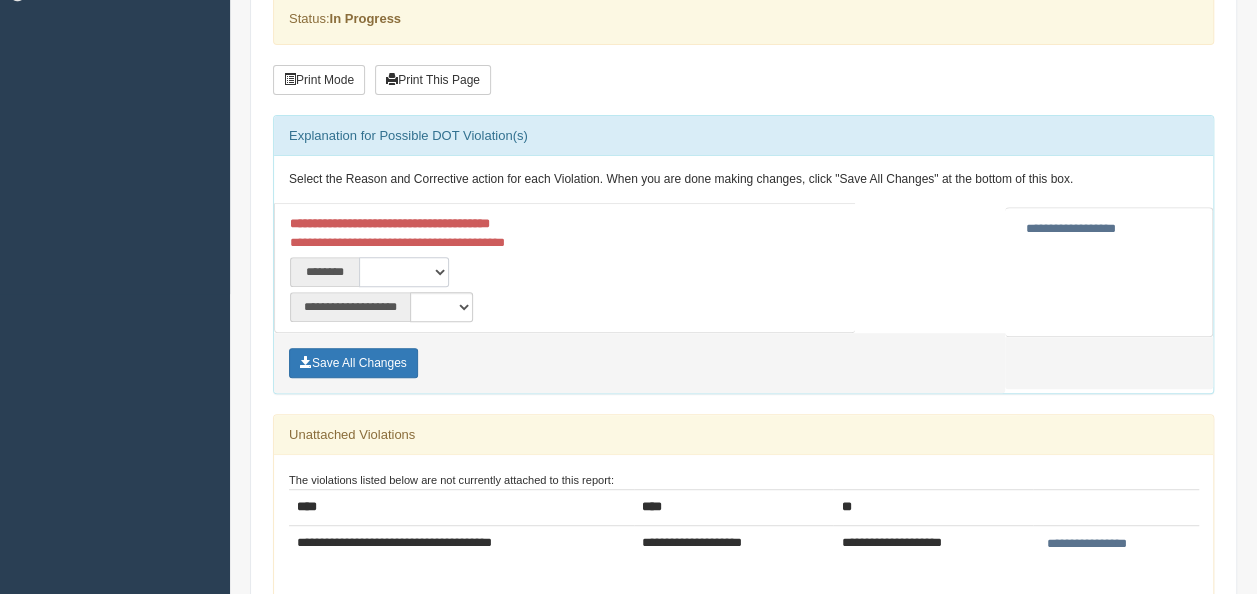 click on "**********" at bounding box center (404, 272) 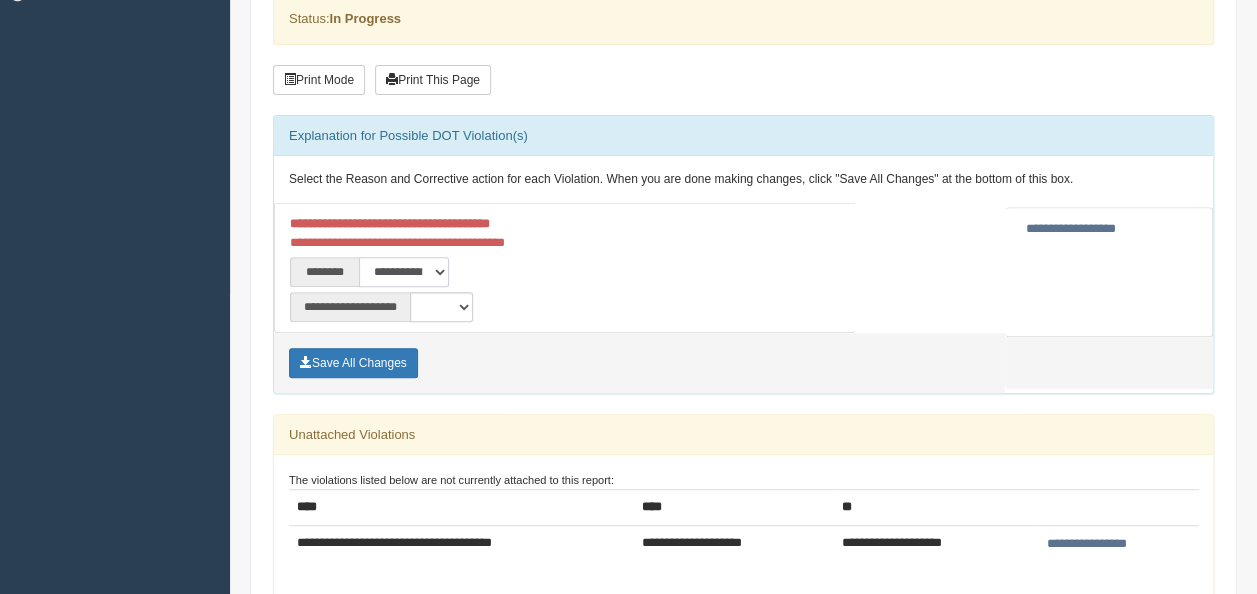 click on "**********" at bounding box center [404, 272] 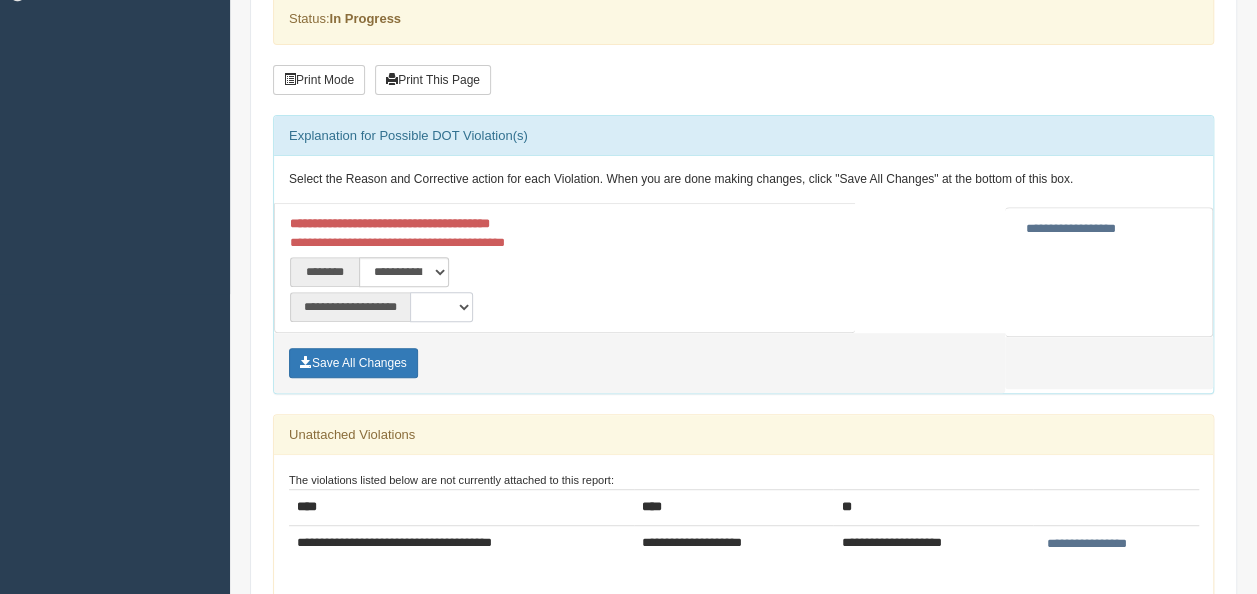 click on "**********" at bounding box center (441, 307) 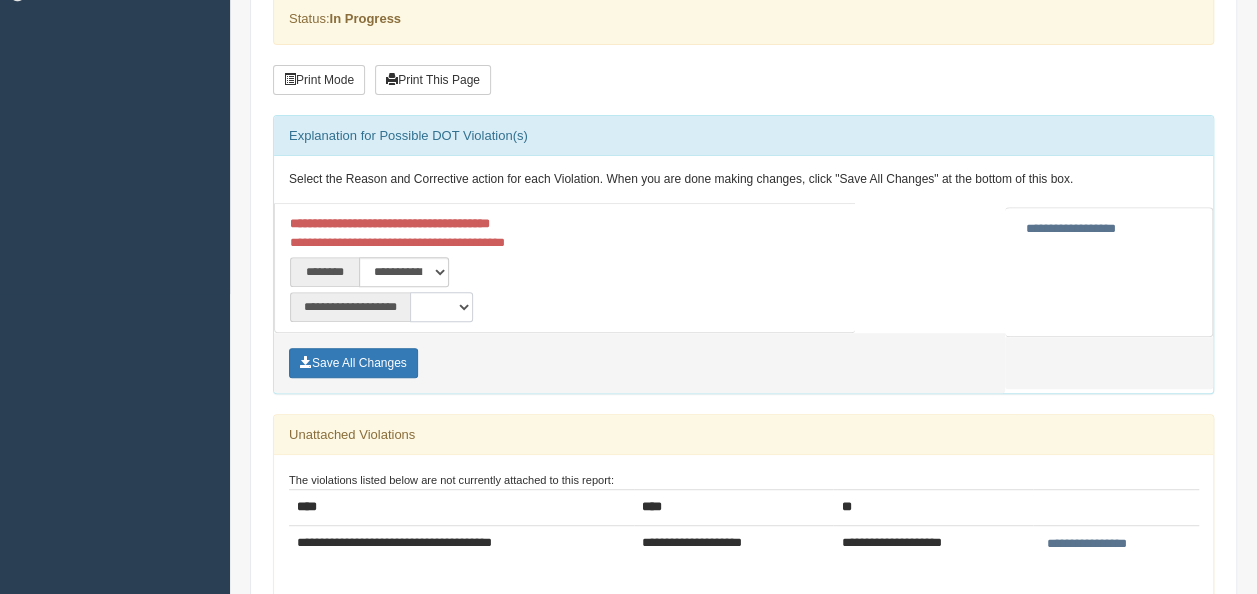 select on "**" 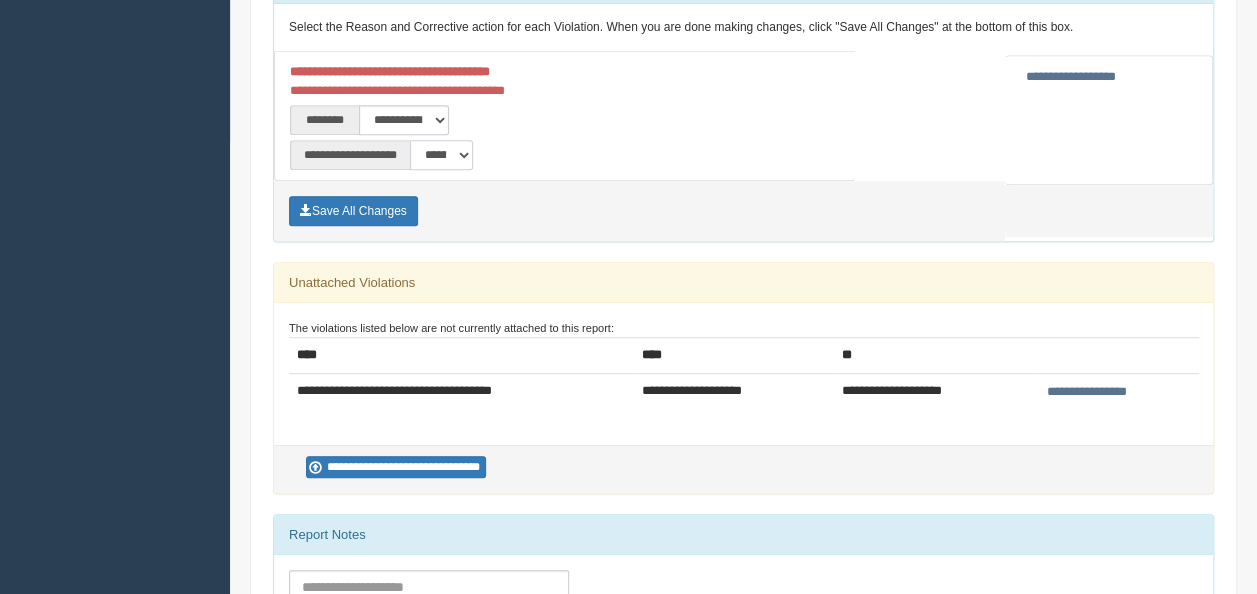 scroll, scrollTop: 500, scrollLeft: 0, axis: vertical 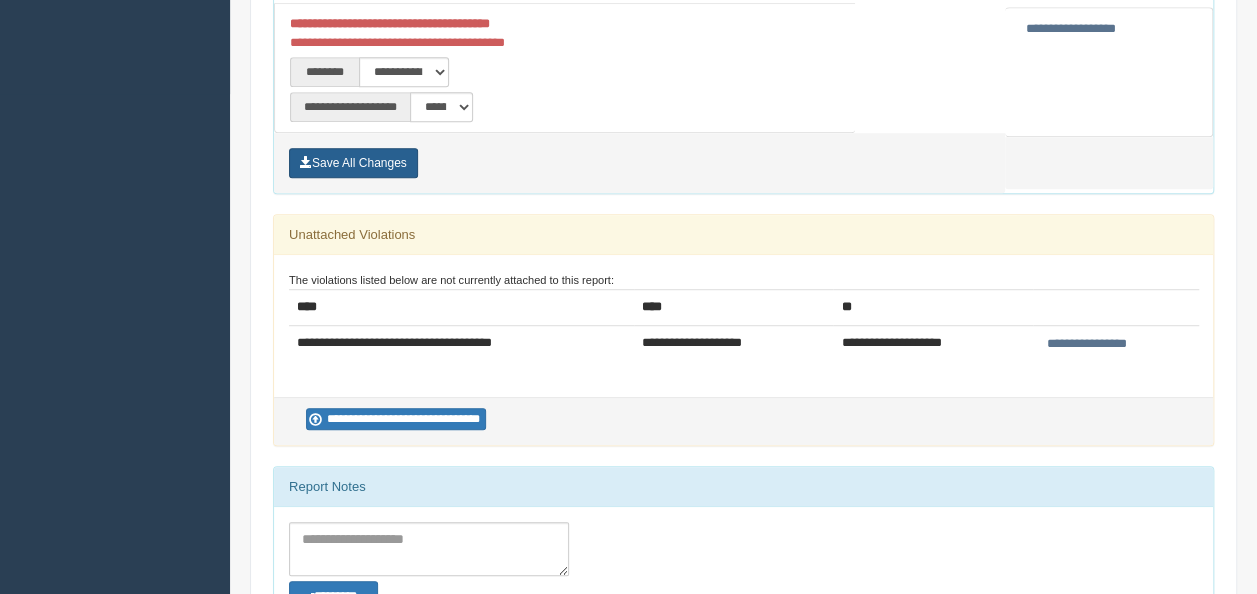 click on "Save All Changes" at bounding box center (353, 163) 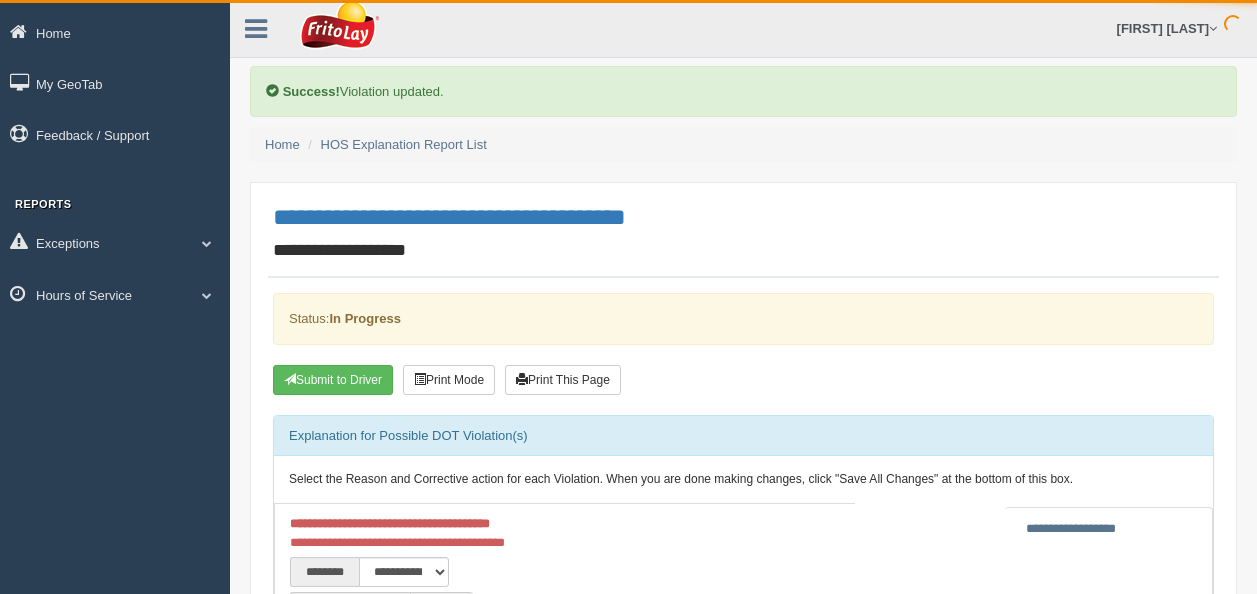 scroll, scrollTop: 0, scrollLeft: 0, axis: both 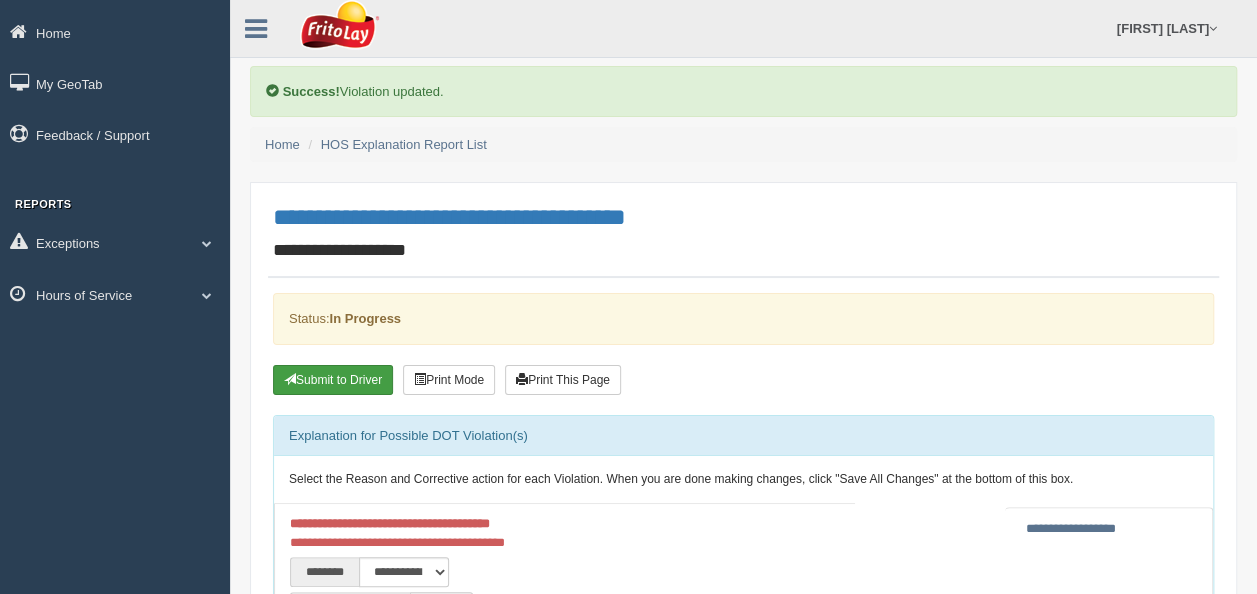 click on "Submit to Driver" at bounding box center [333, 380] 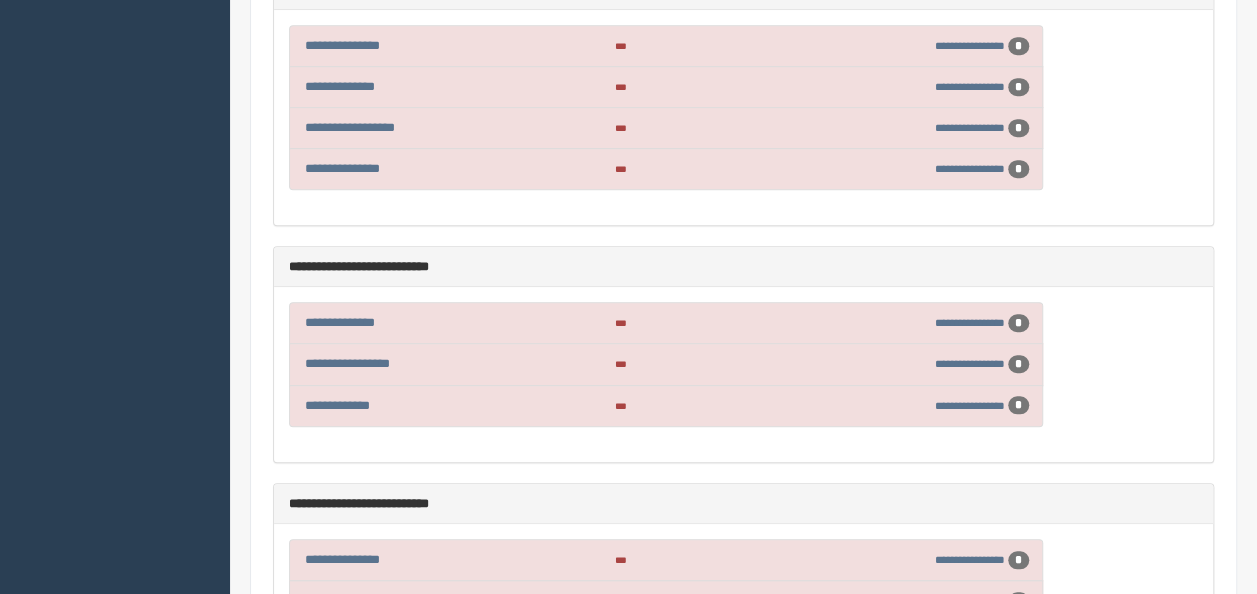 scroll, scrollTop: 700, scrollLeft: 0, axis: vertical 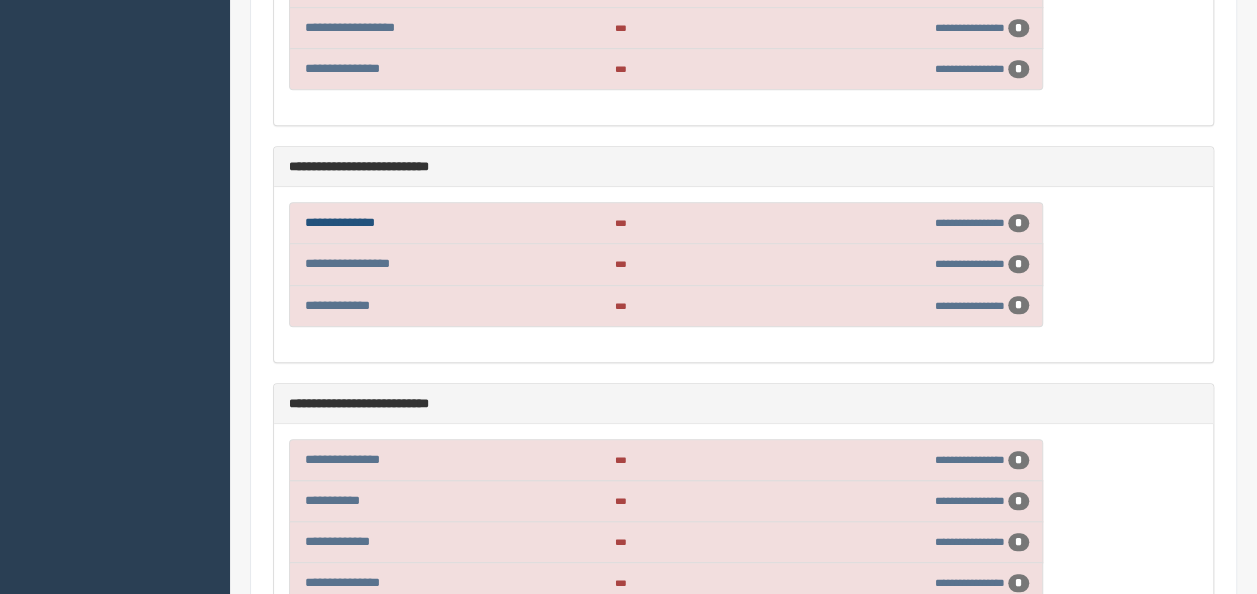 click on "**********" at bounding box center [340, 222] 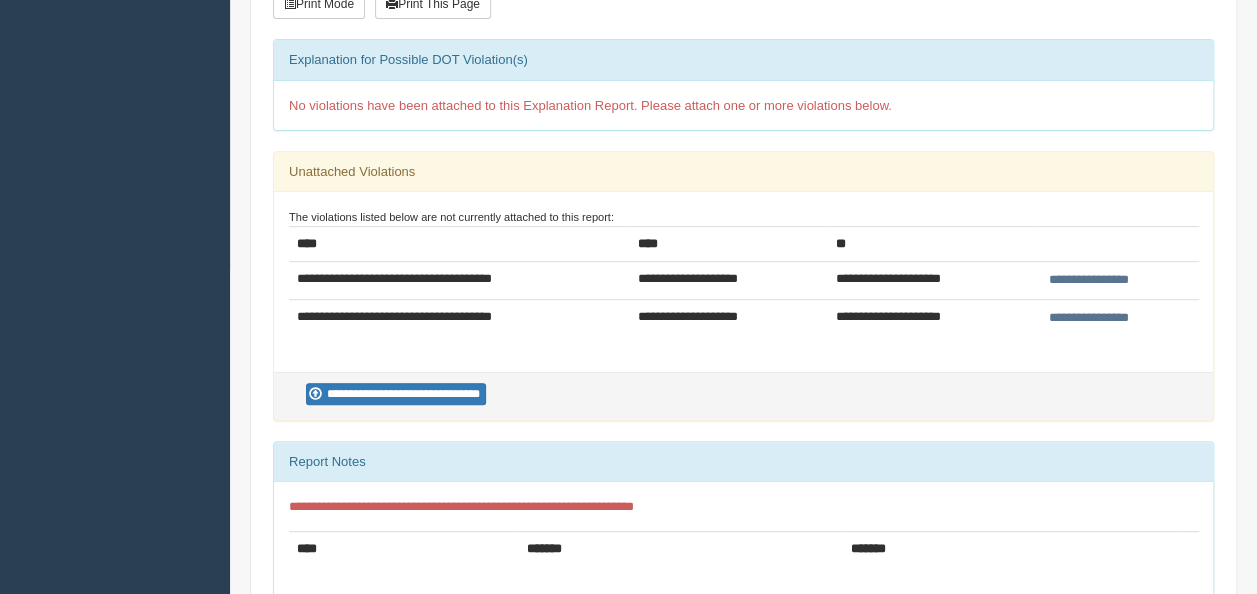 scroll, scrollTop: 307, scrollLeft: 0, axis: vertical 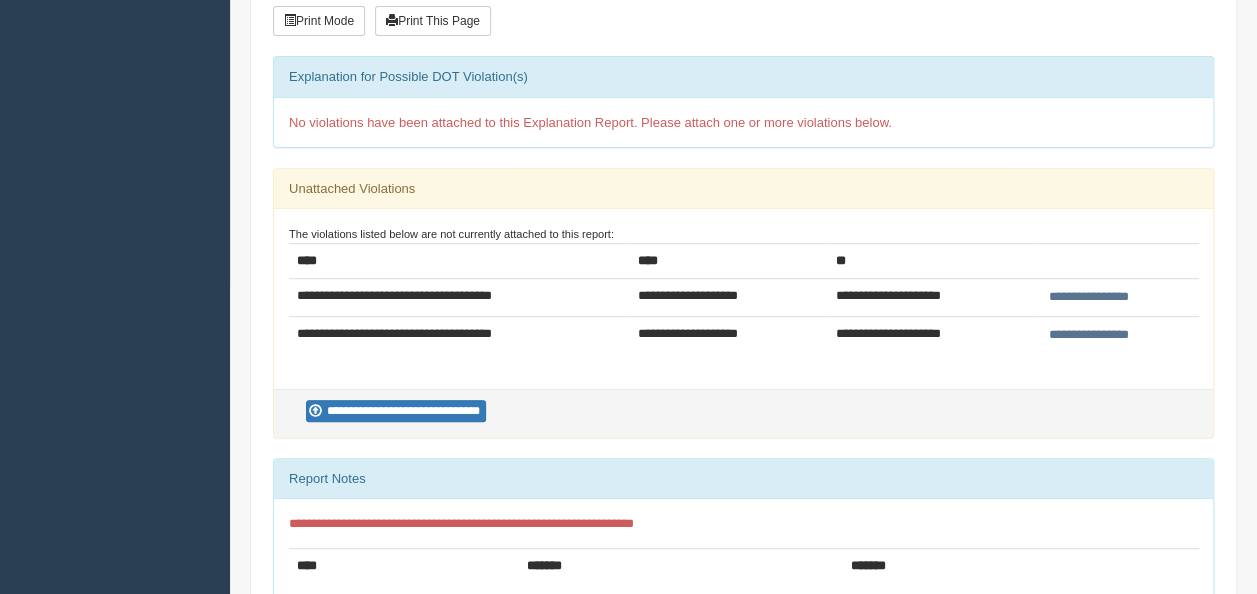 click on "**********" at bounding box center [1088, 297] 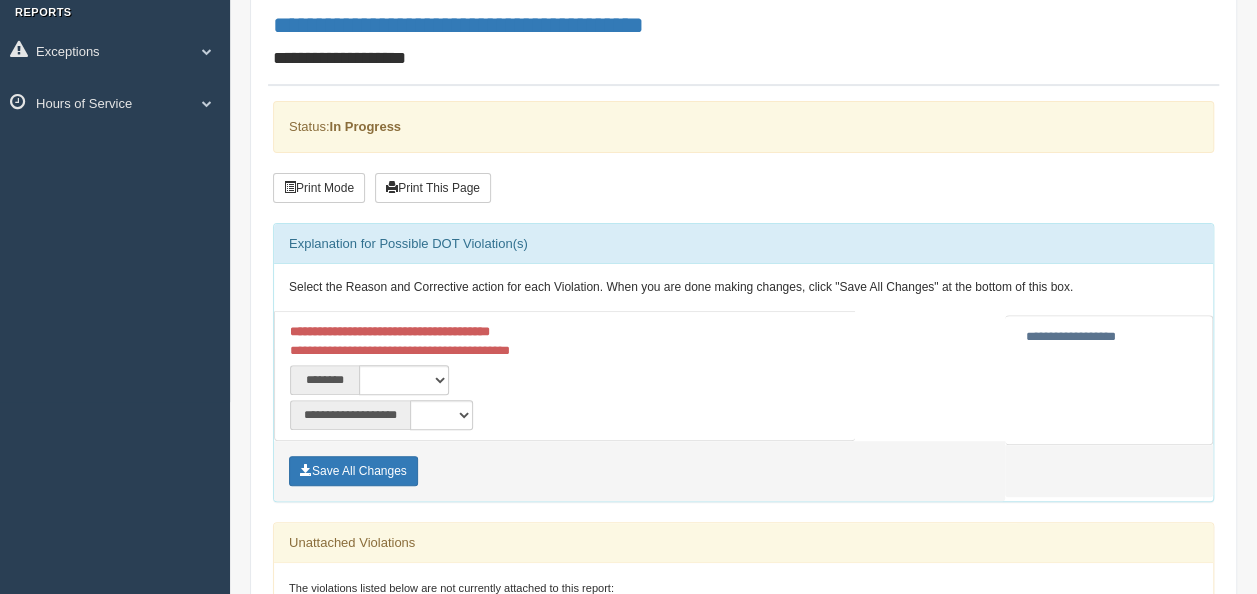 scroll, scrollTop: 200, scrollLeft: 0, axis: vertical 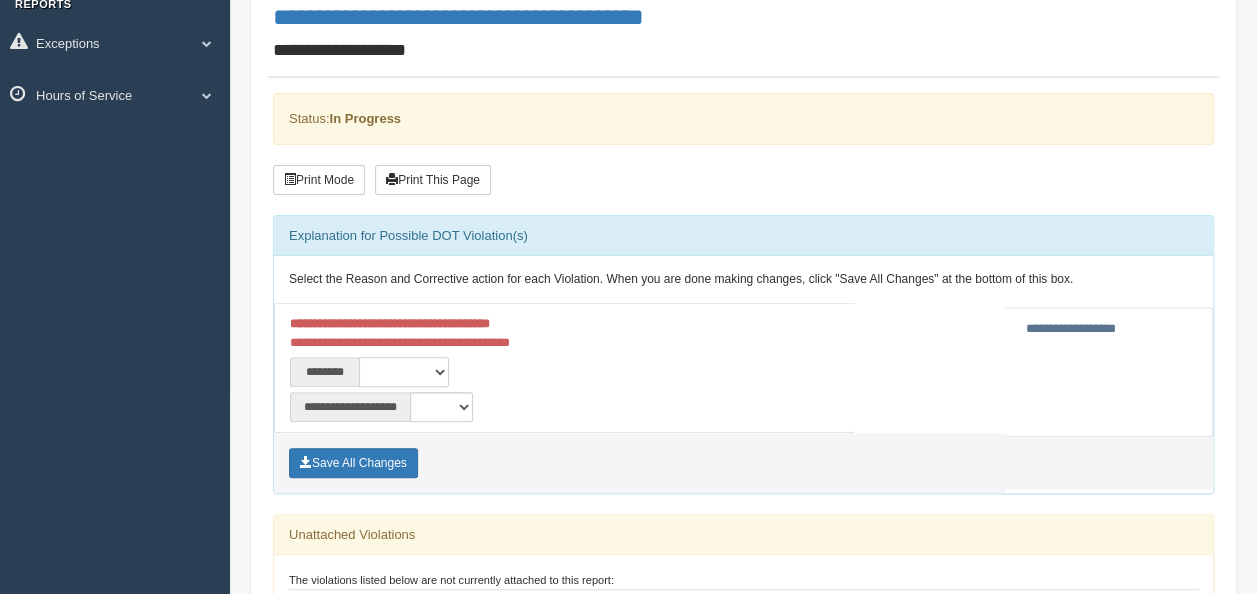 click on "**********" at bounding box center (404, 372) 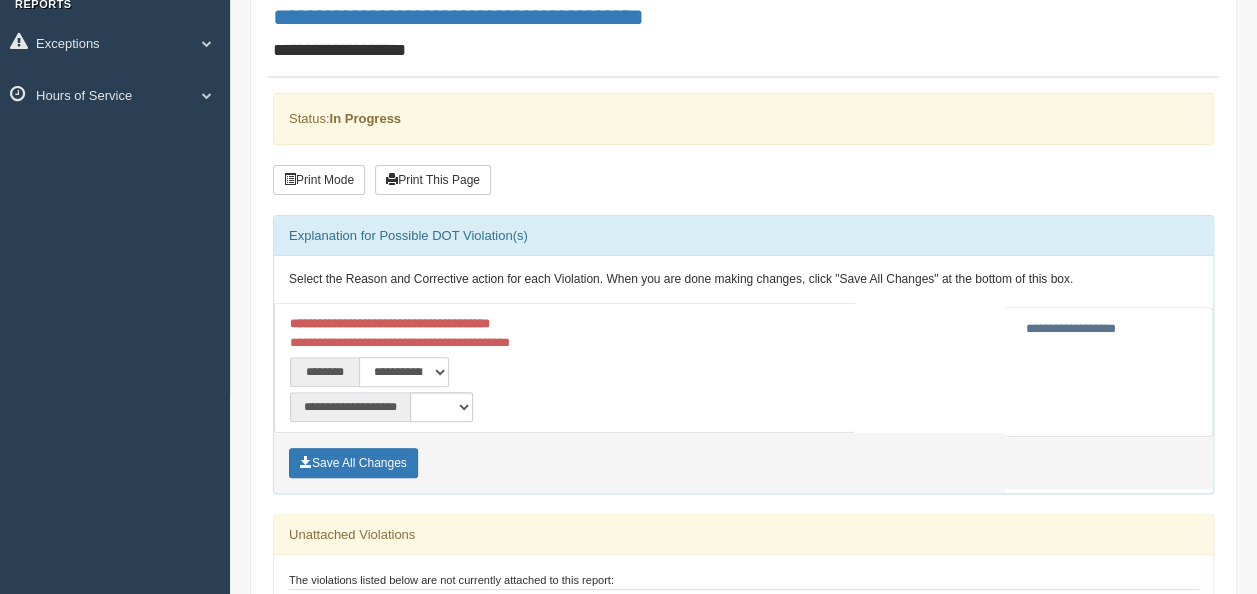 click on "**********" at bounding box center [404, 372] 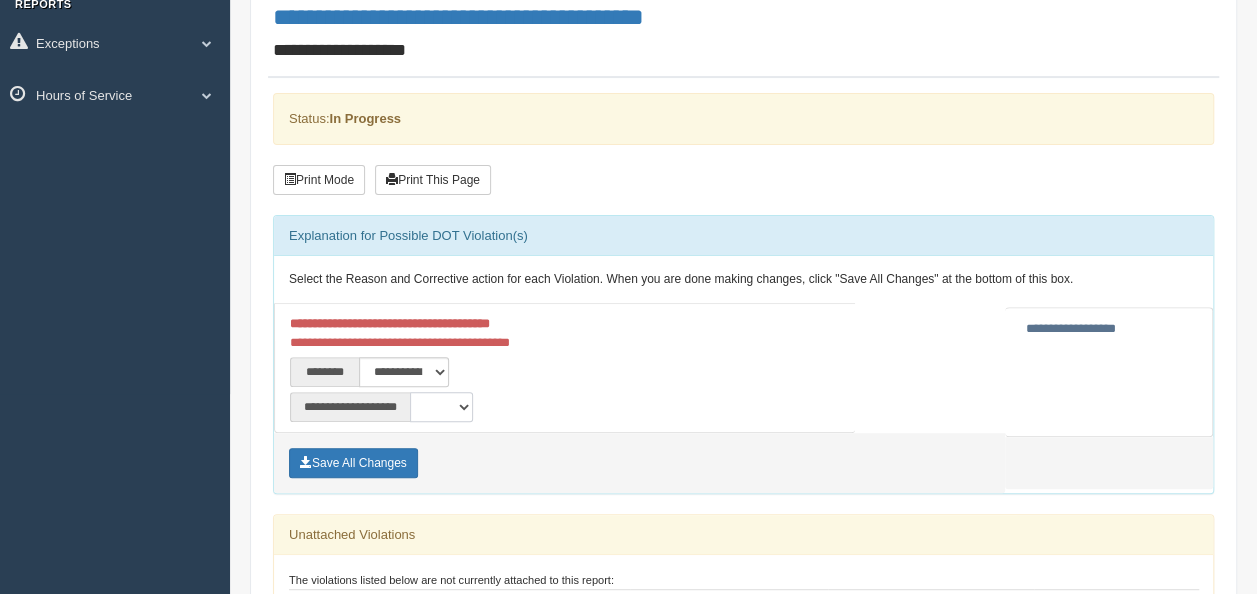 click on "**********" at bounding box center [441, 407] 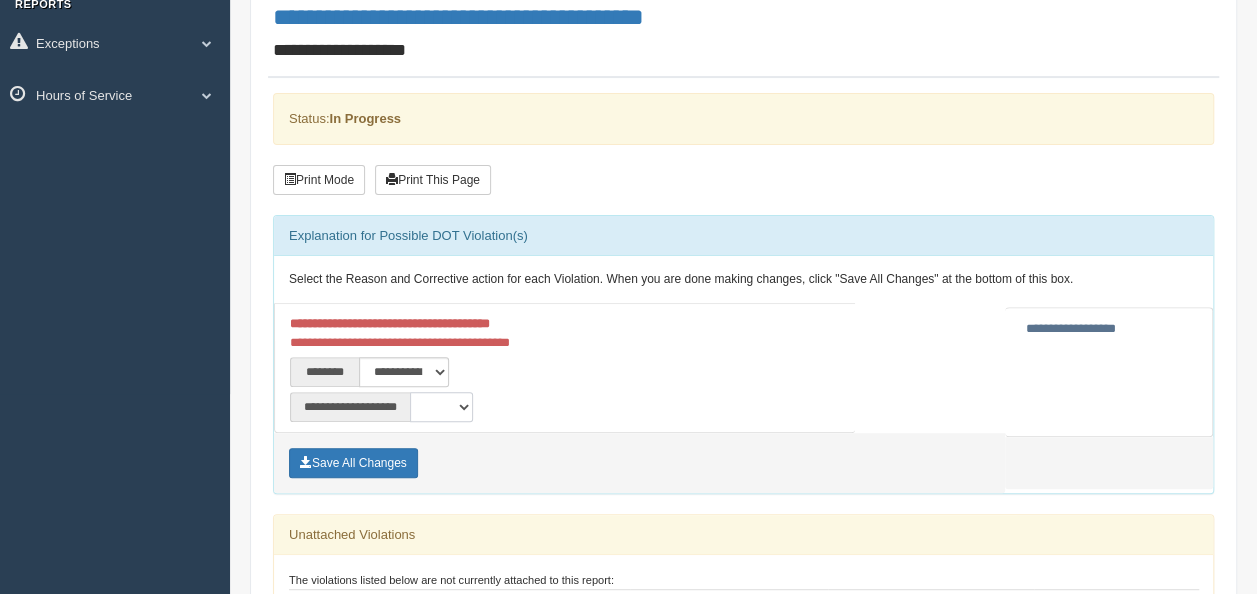 select on "**" 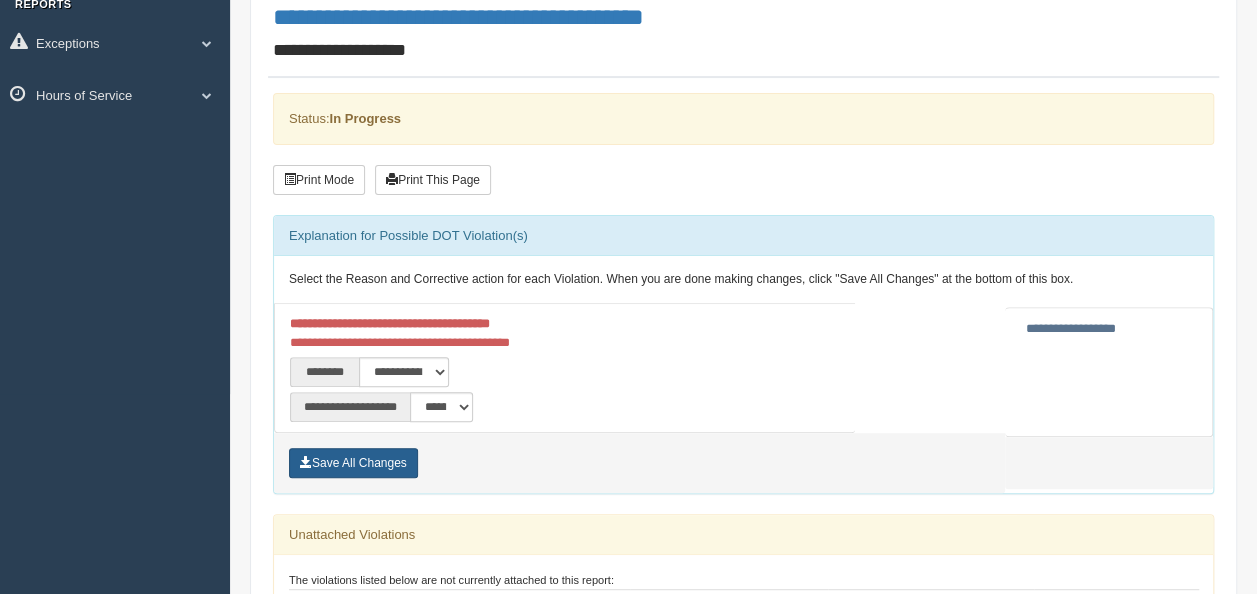 click on "Save All Changes" at bounding box center (353, 463) 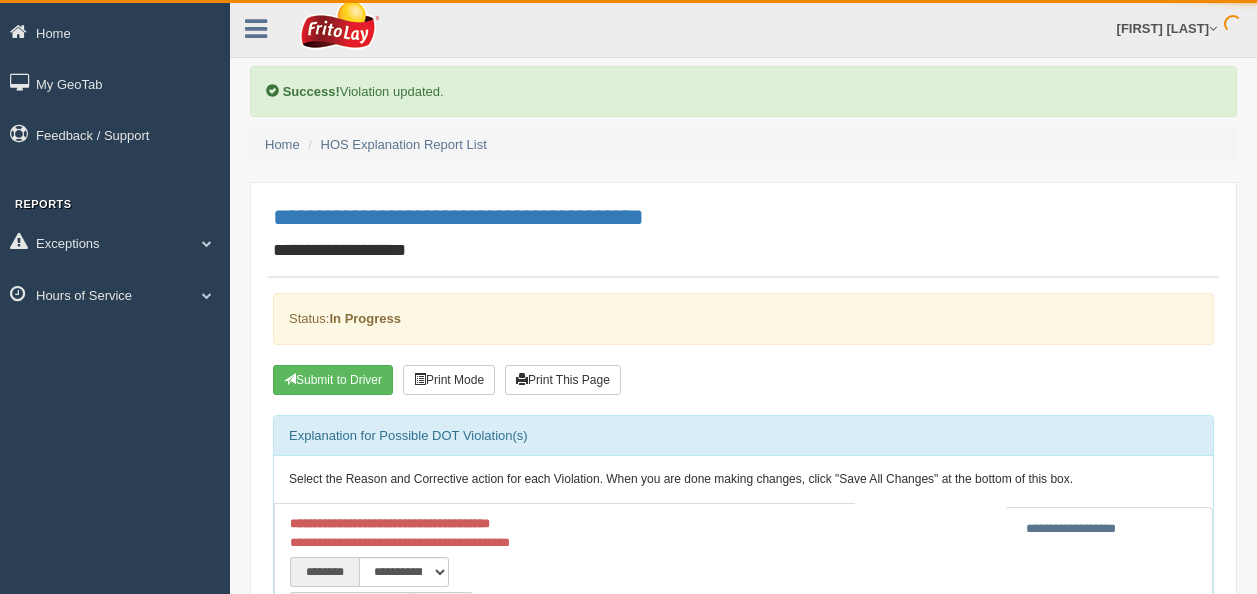 scroll, scrollTop: 0, scrollLeft: 0, axis: both 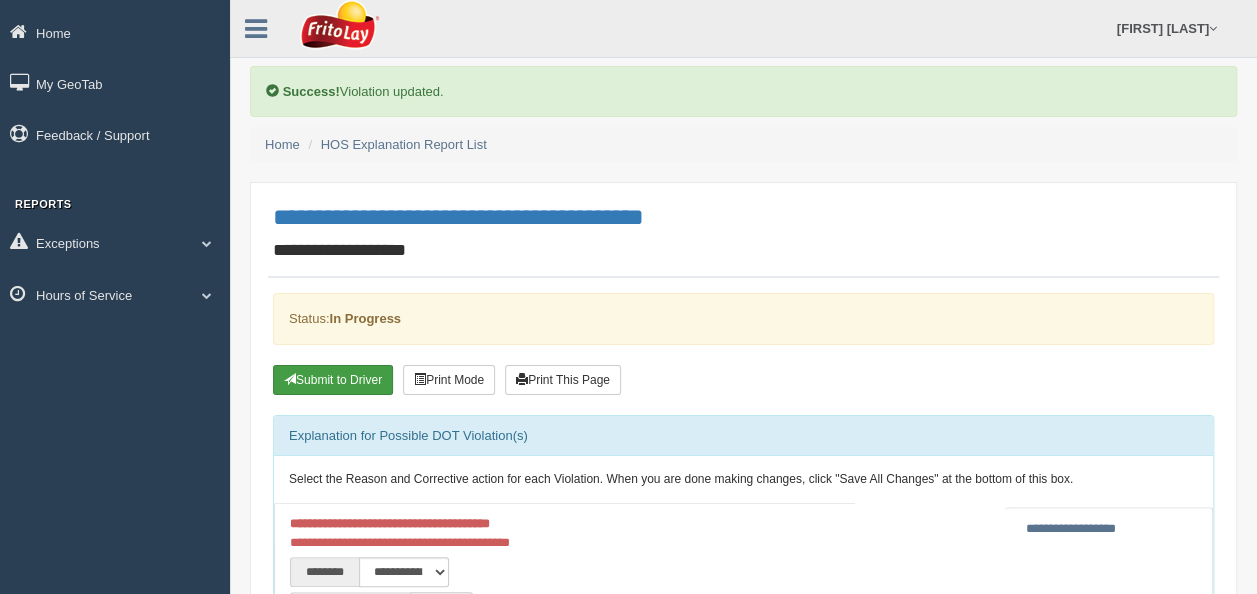 click on "Submit to Driver" at bounding box center [333, 380] 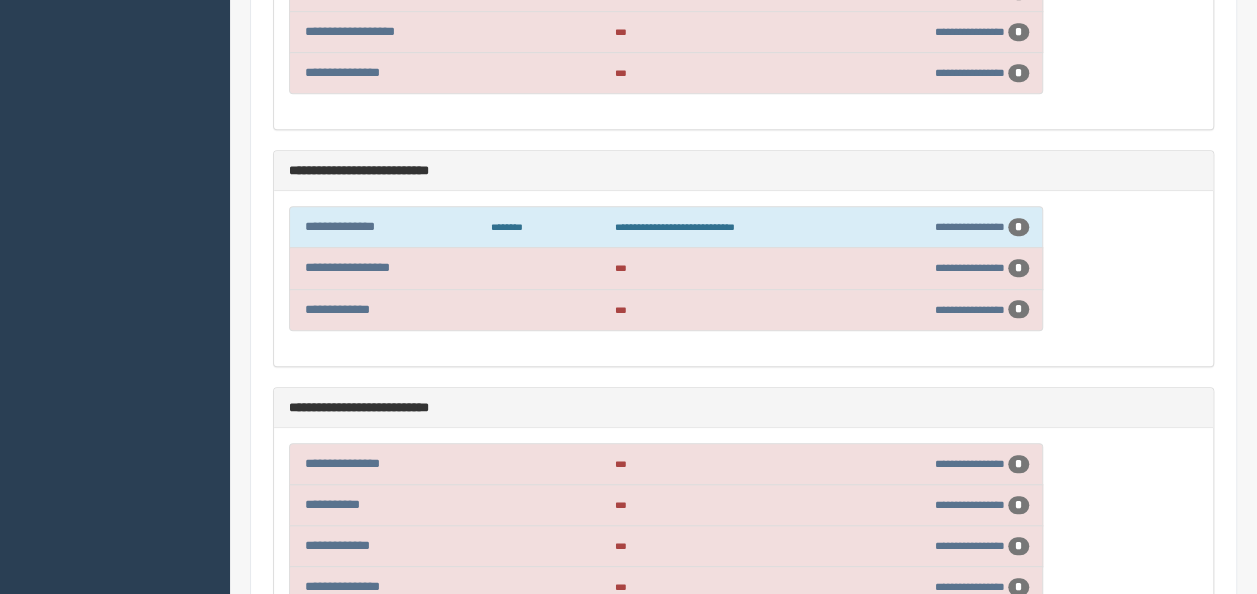 scroll, scrollTop: 700, scrollLeft: 0, axis: vertical 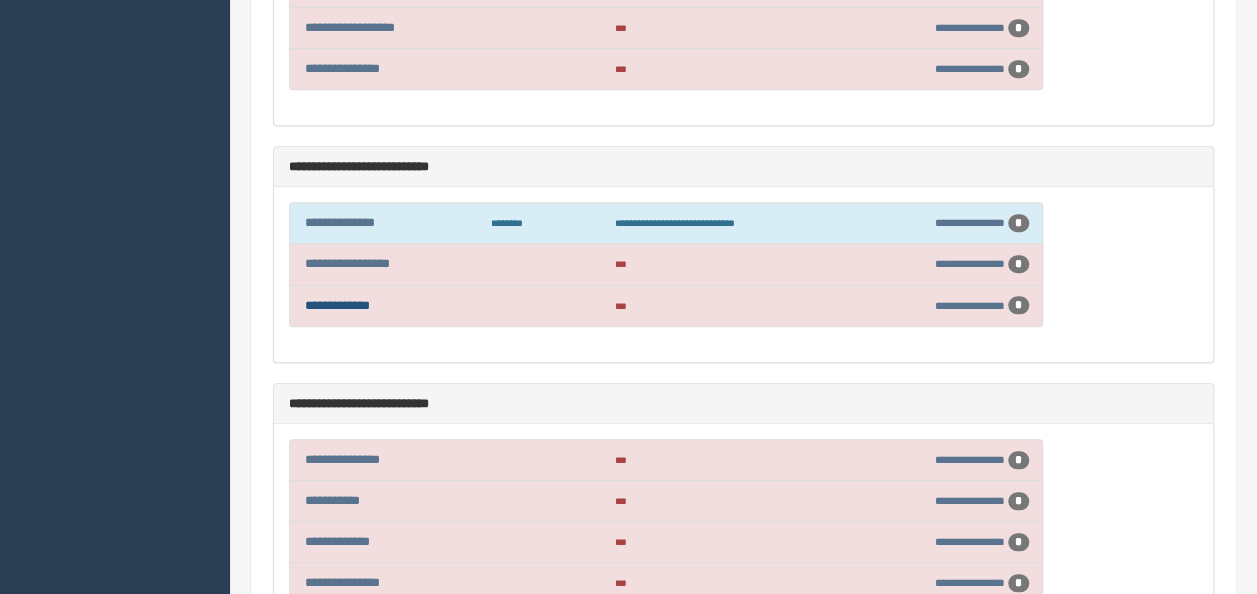 click on "**********" at bounding box center [337, 305] 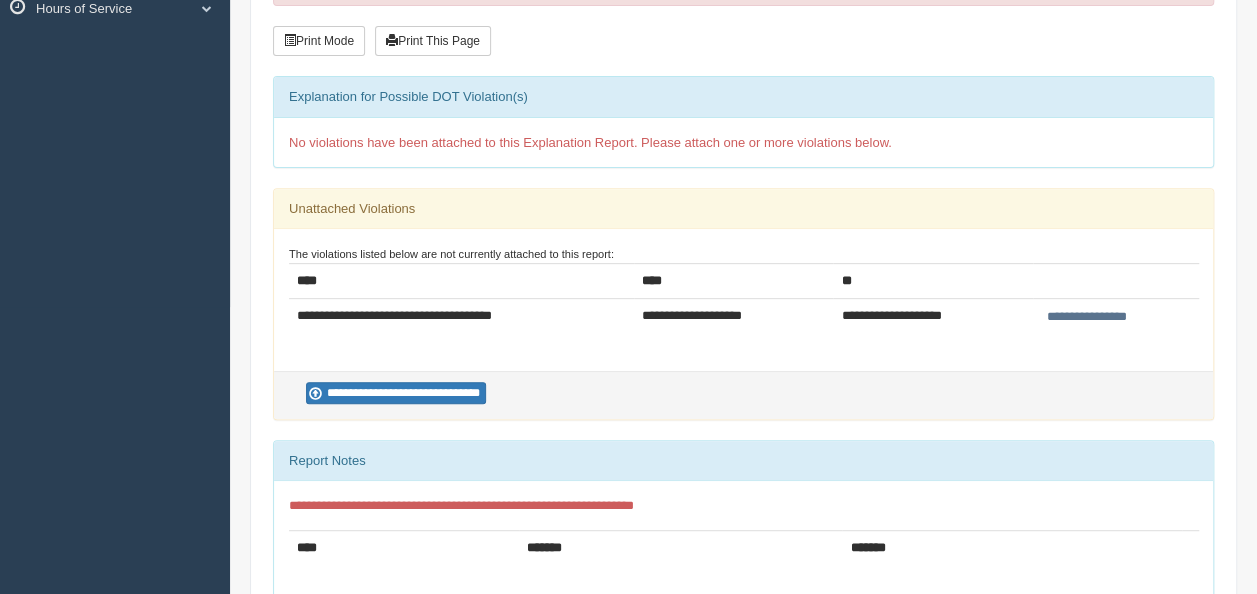 scroll, scrollTop: 280, scrollLeft: 0, axis: vertical 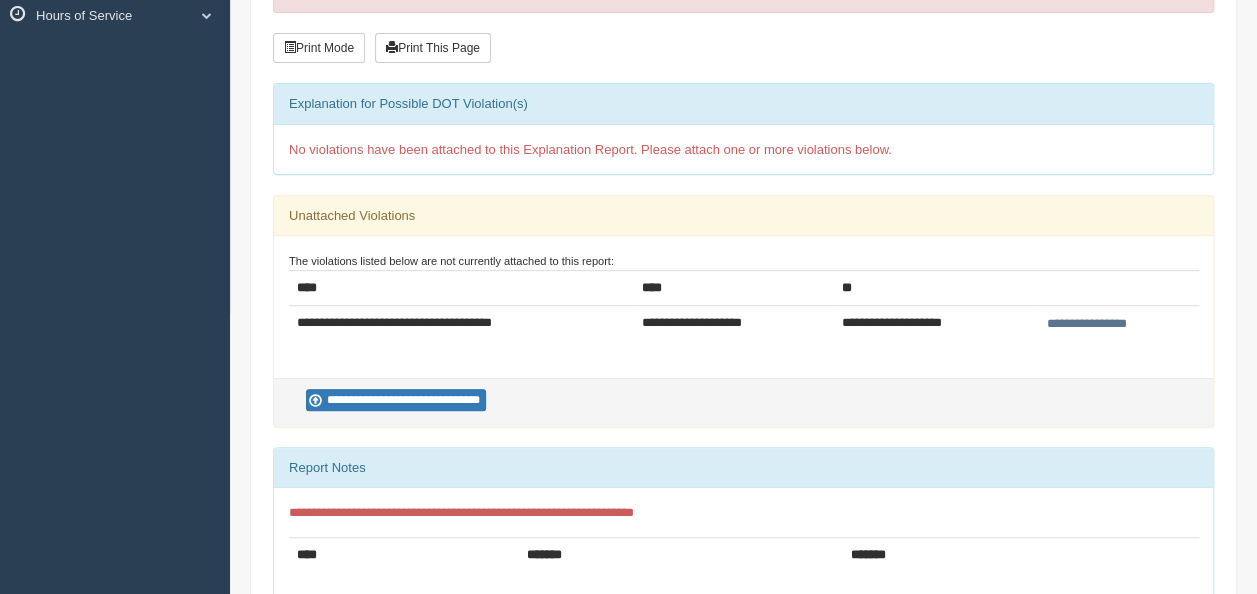 click on "**********" at bounding box center (1087, 324) 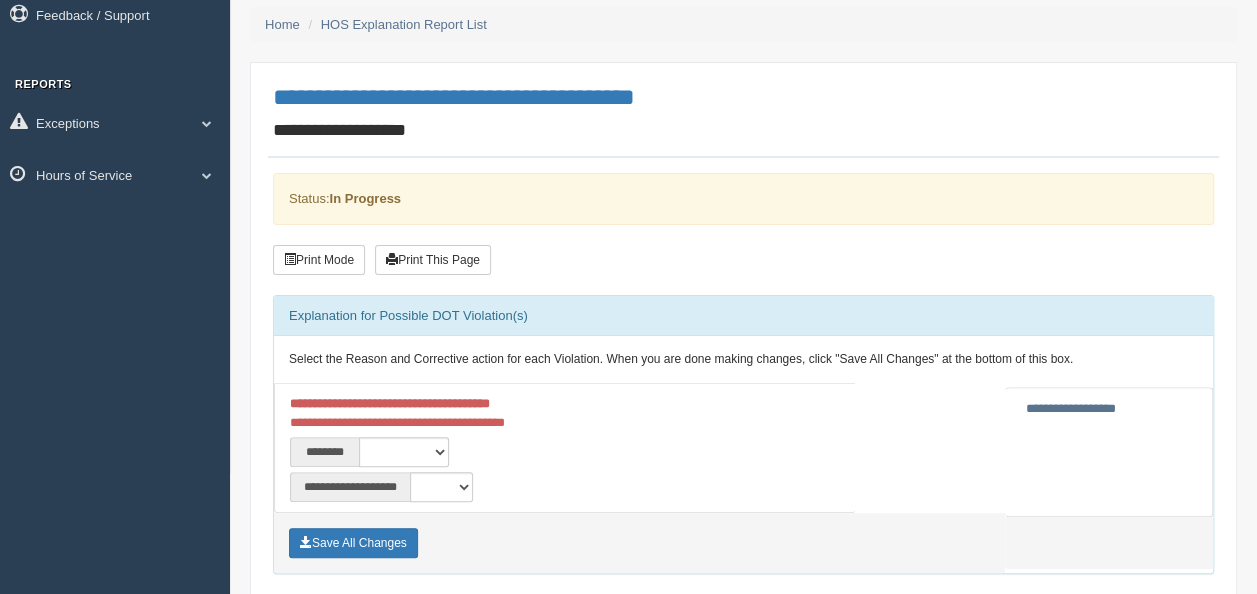 scroll, scrollTop: 300, scrollLeft: 0, axis: vertical 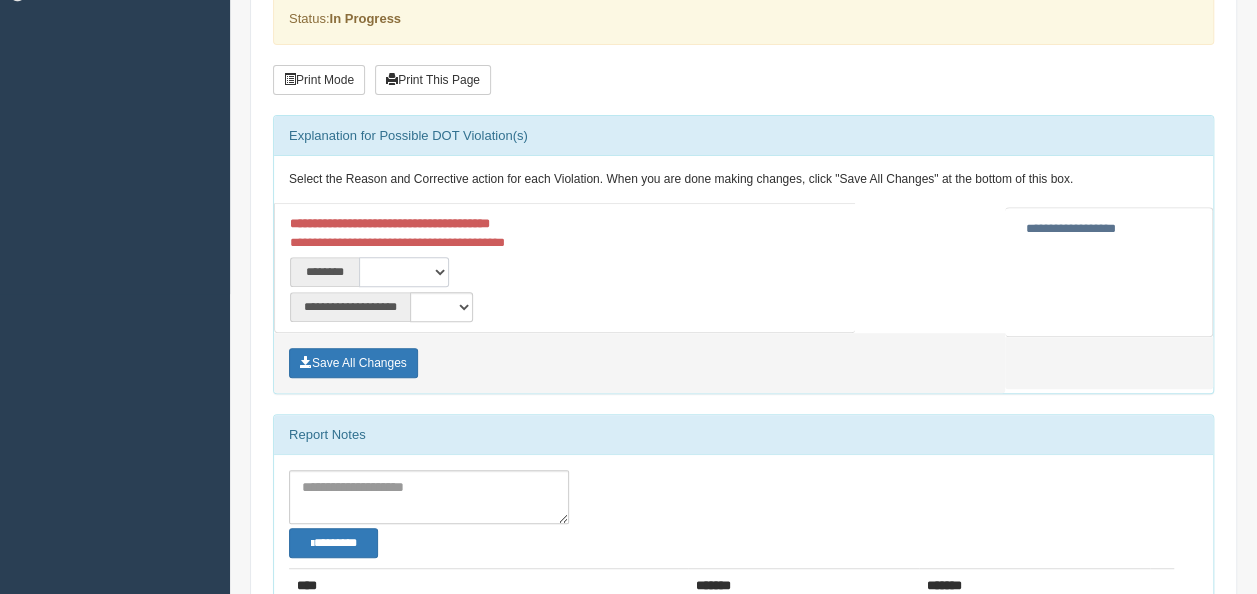 click on "**********" at bounding box center (404, 272) 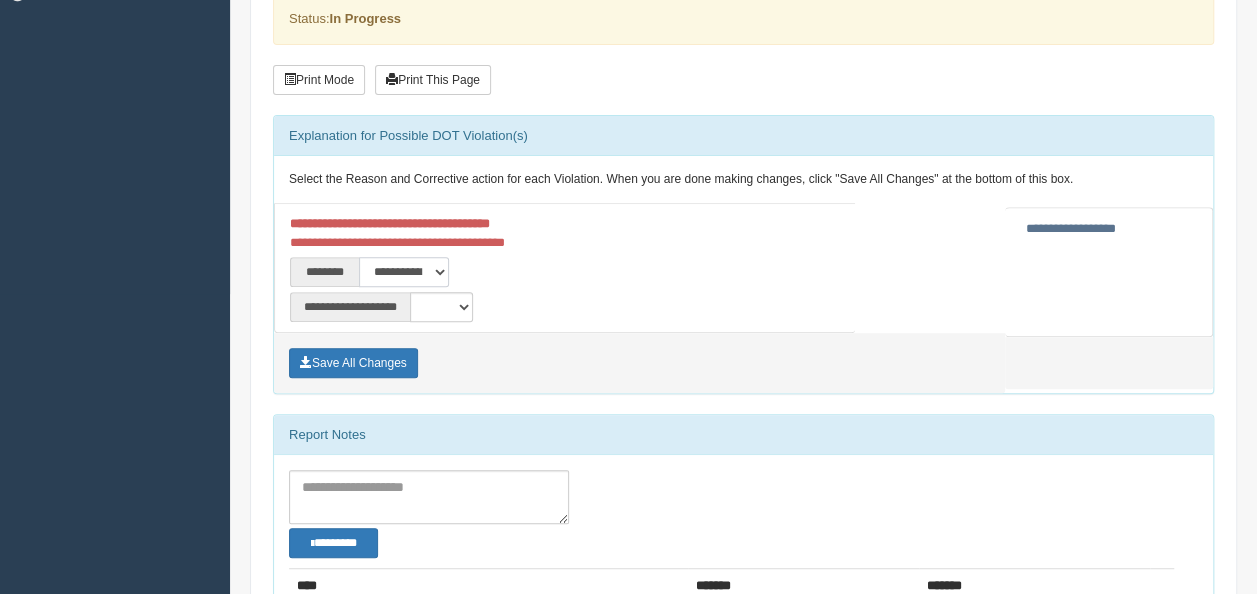 click on "**********" at bounding box center [404, 272] 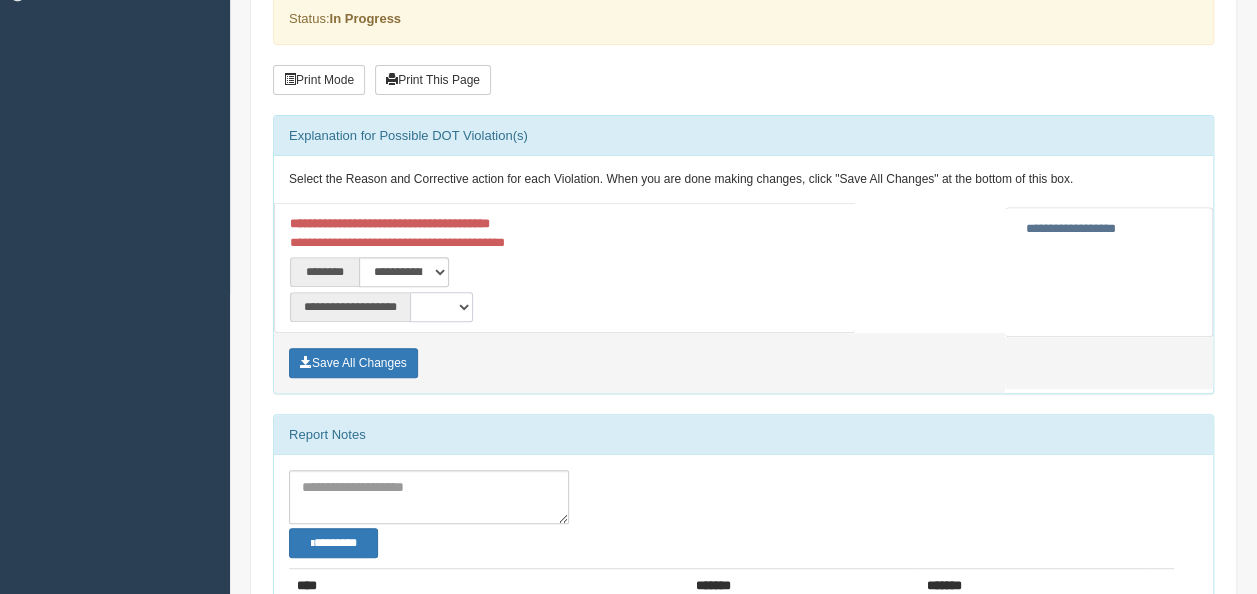 click on "**********" at bounding box center (441, 307) 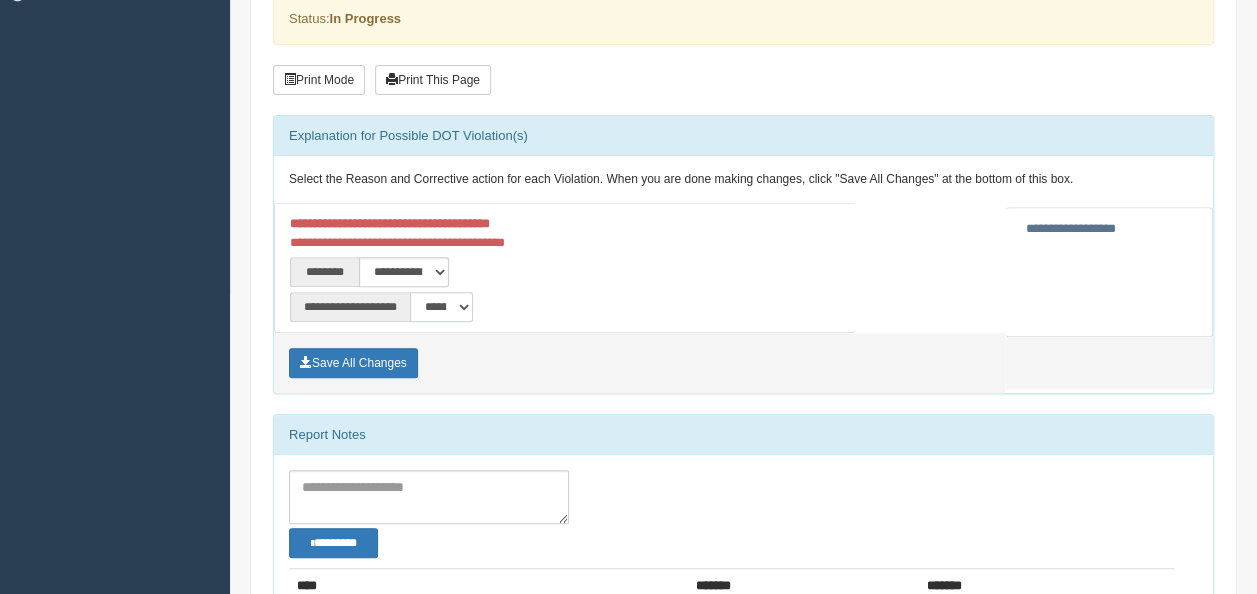 click on "**********" at bounding box center (441, 307) 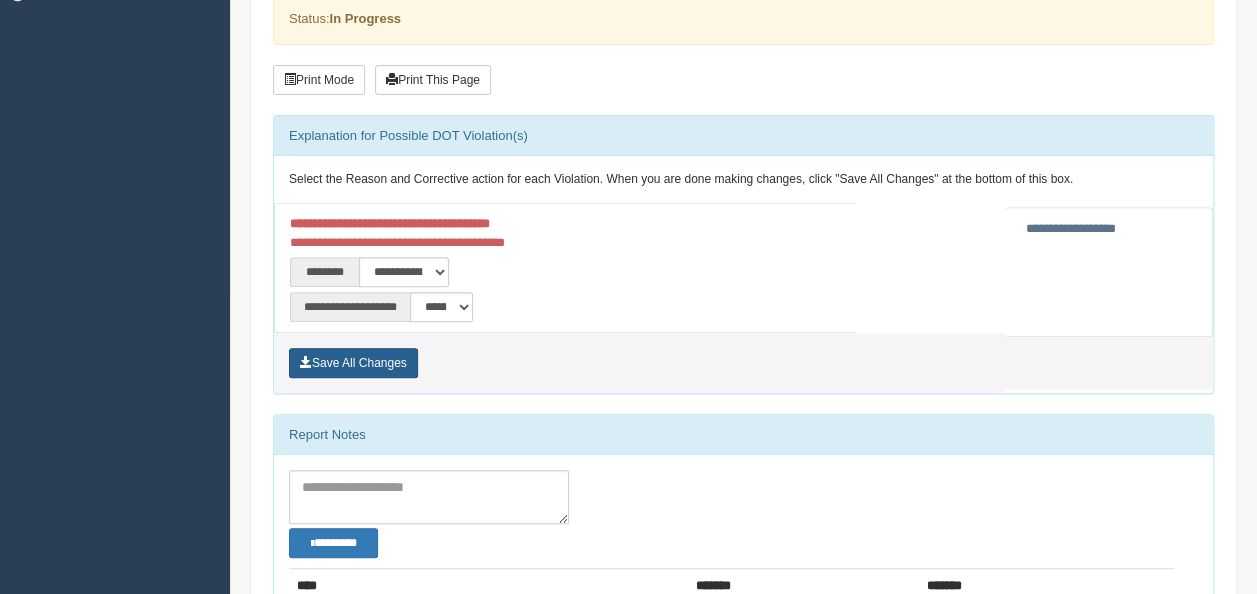 click on "Save All Changes" at bounding box center [353, 363] 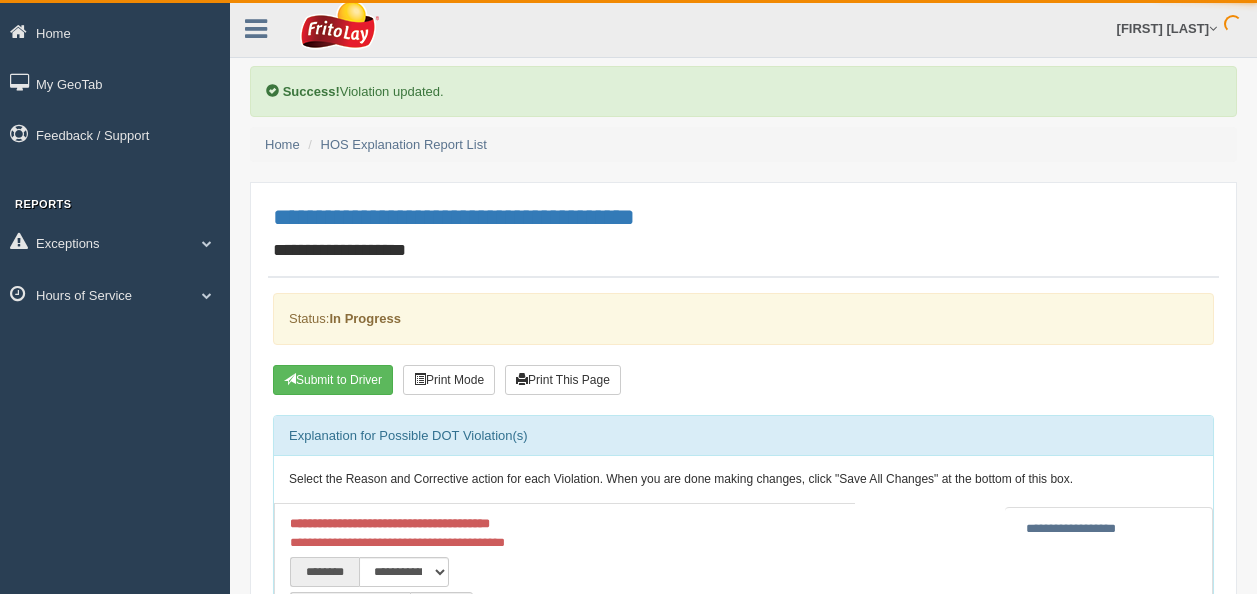 scroll, scrollTop: 0, scrollLeft: 0, axis: both 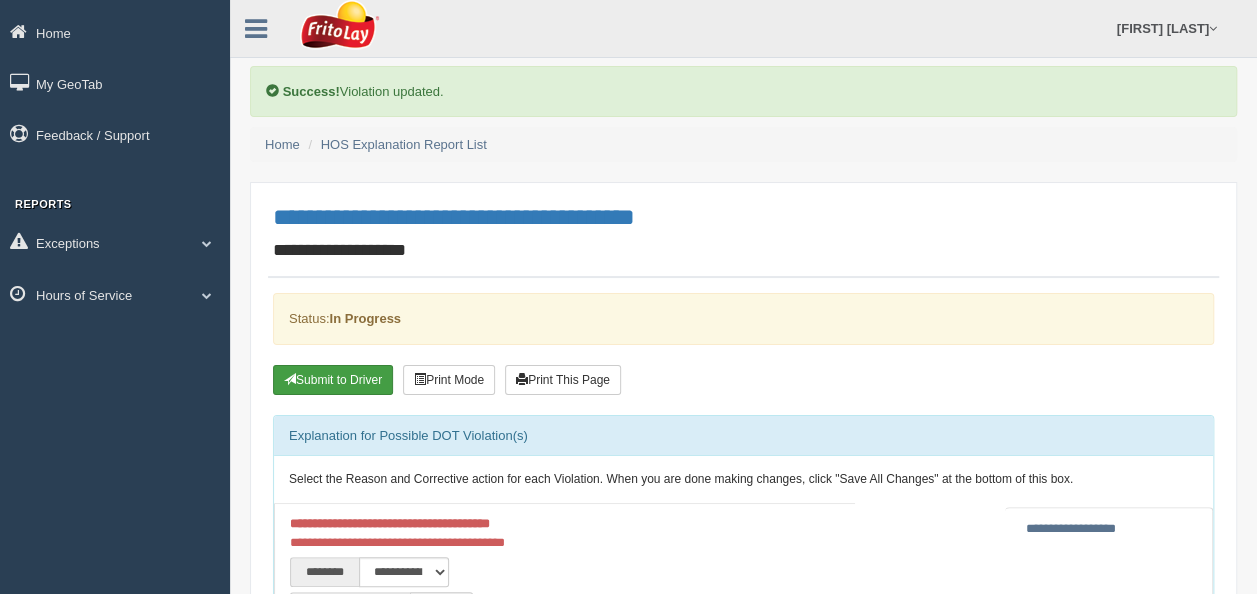 click on "Submit to Driver" at bounding box center [333, 380] 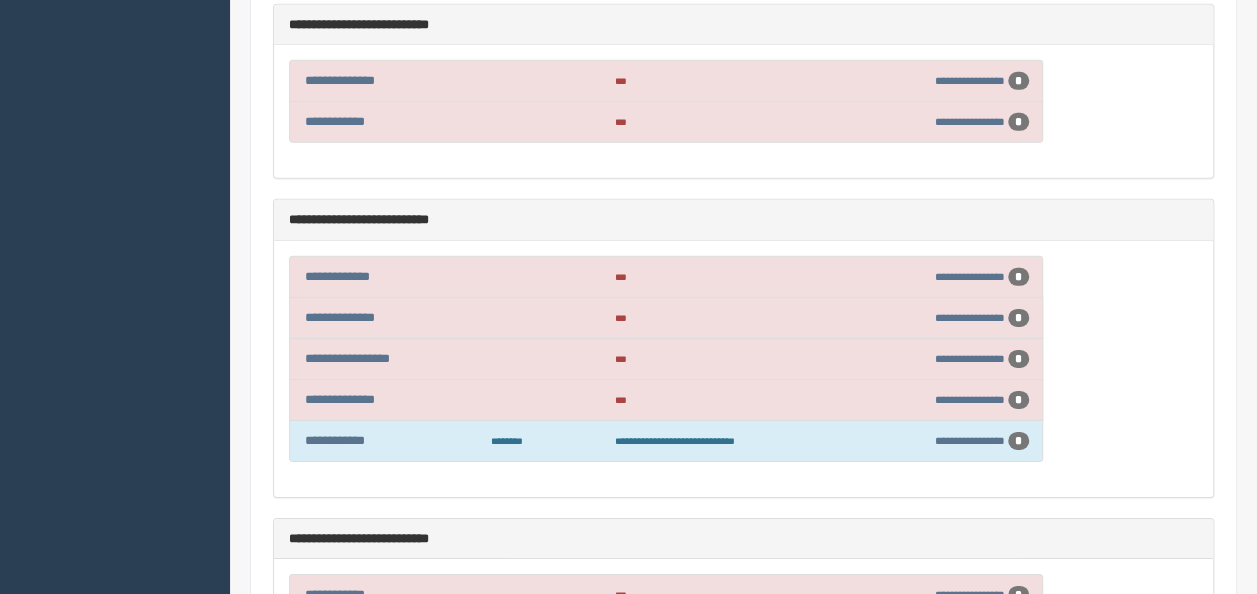 scroll, scrollTop: 3000, scrollLeft: 0, axis: vertical 